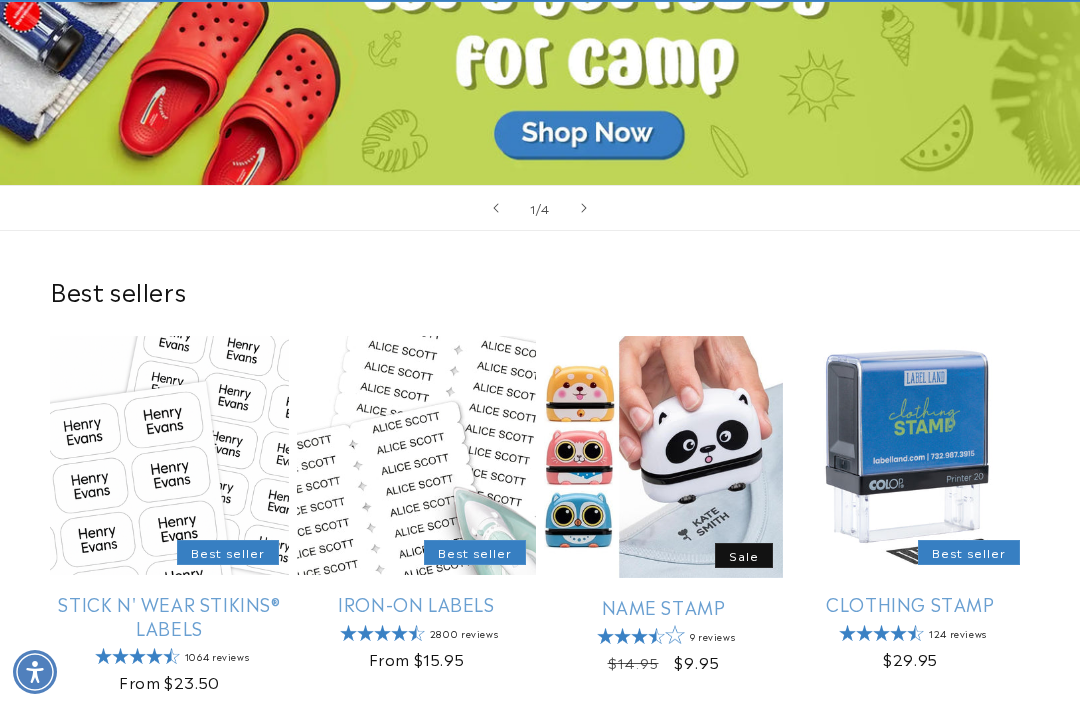 scroll, scrollTop: 433, scrollLeft: 0, axis: vertical 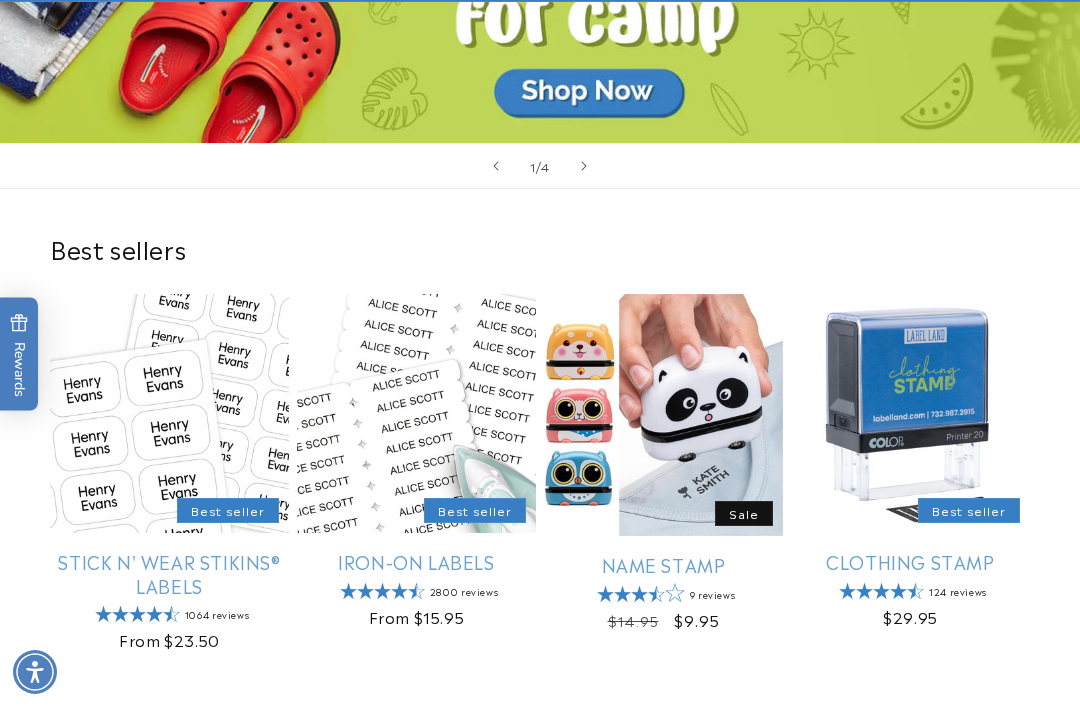 click on "Stick N' Wear Stikins® Labels" at bounding box center (169, 573) 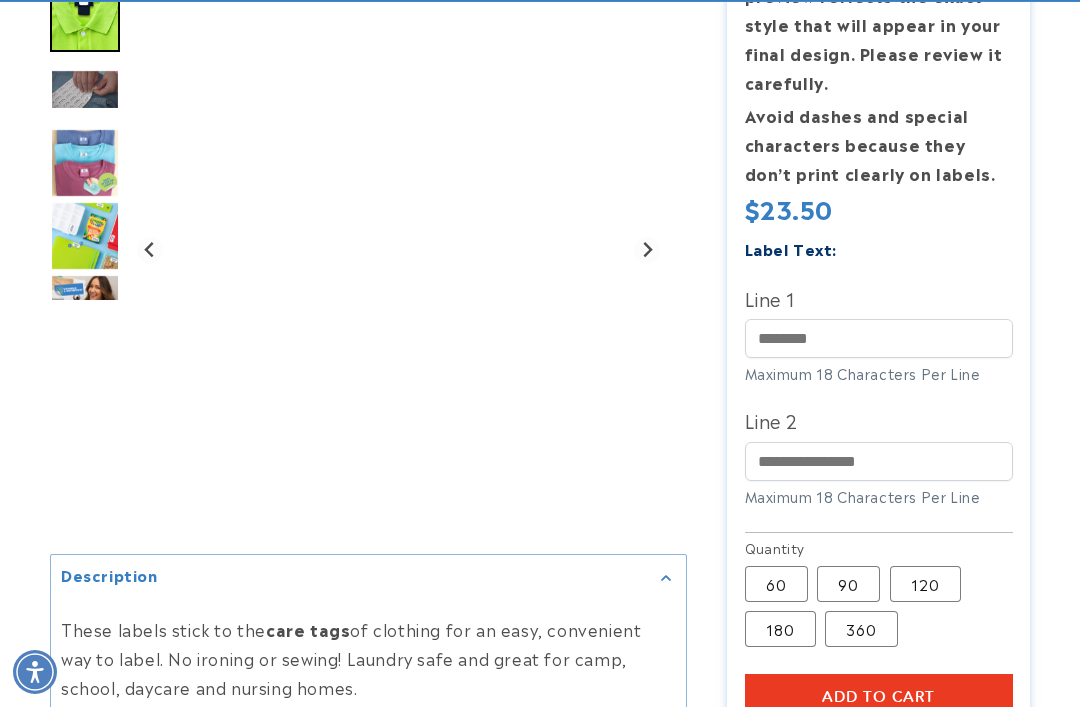 scroll, scrollTop: 781, scrollLeft: 0, axis: vertical 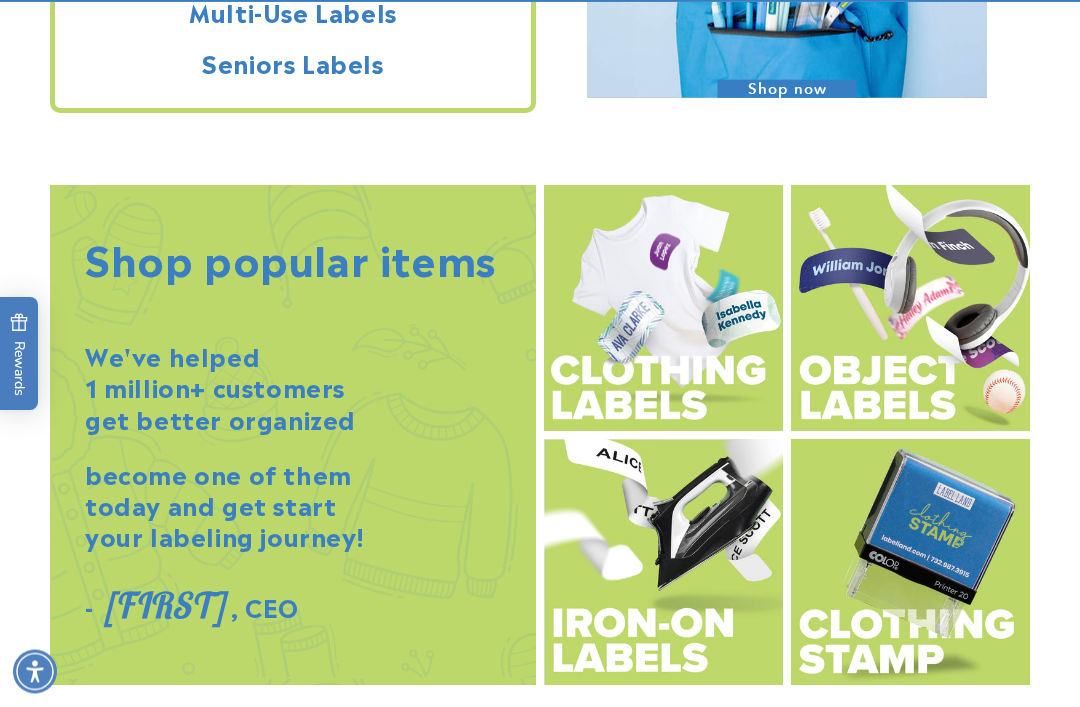 click at bounding box center (663, 309) 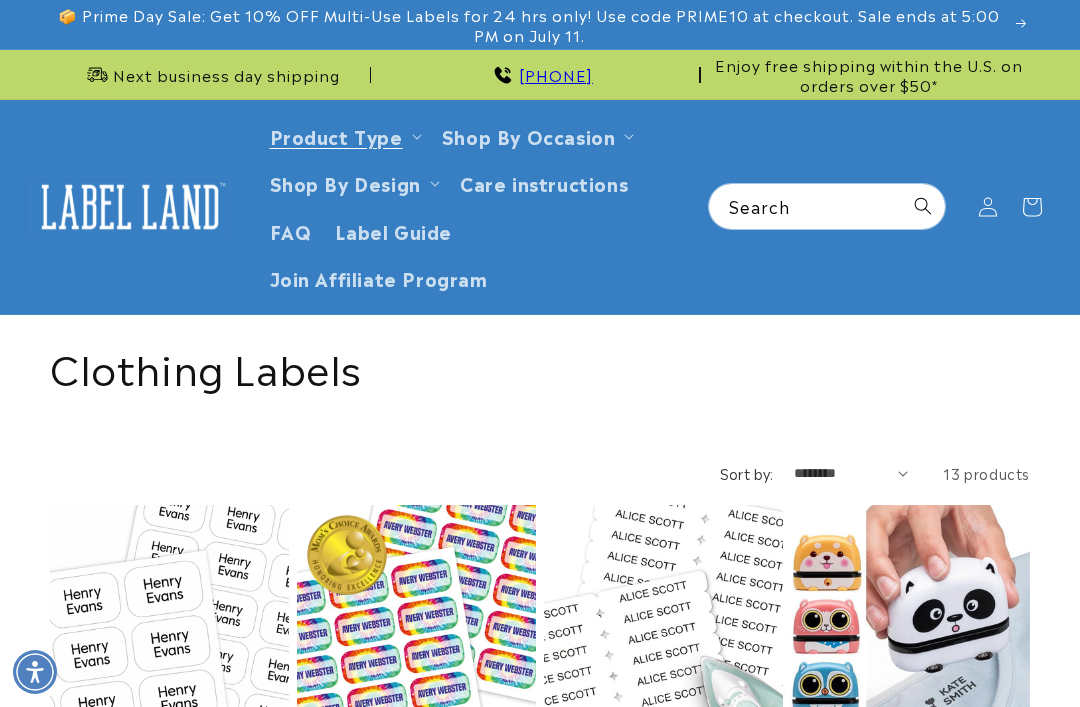 scroll, scrollTop: 339, scrollLeft: 0, axis: vertical 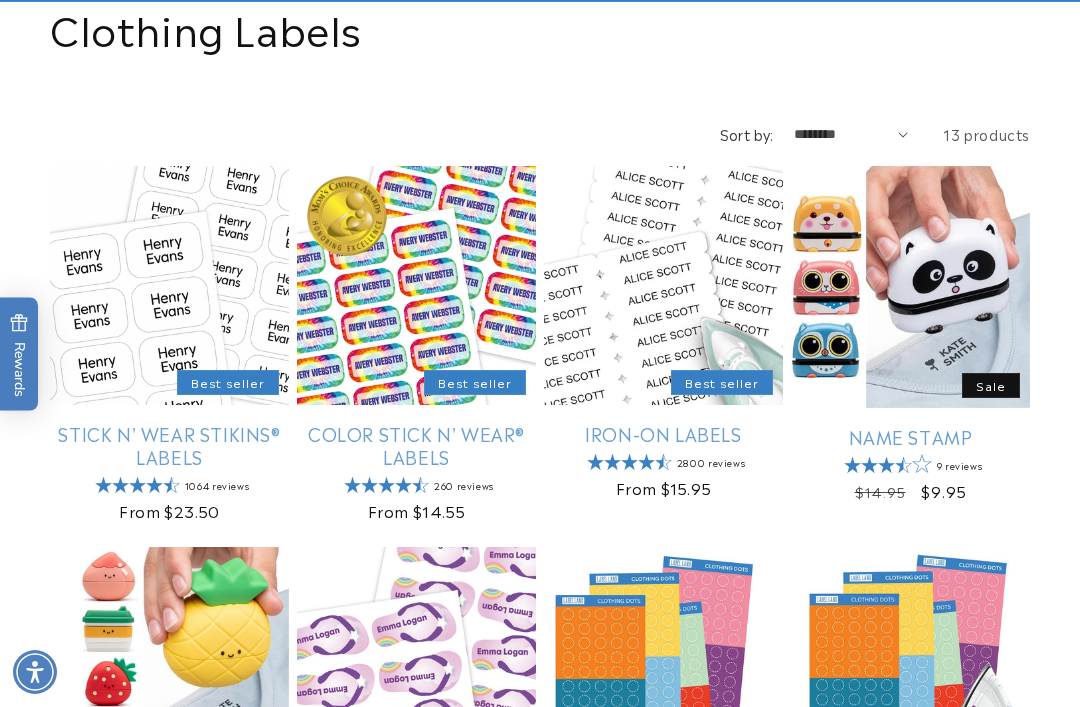 click on "Stick N' Wear Stikins® Labels" at bounding box center (169, 445) 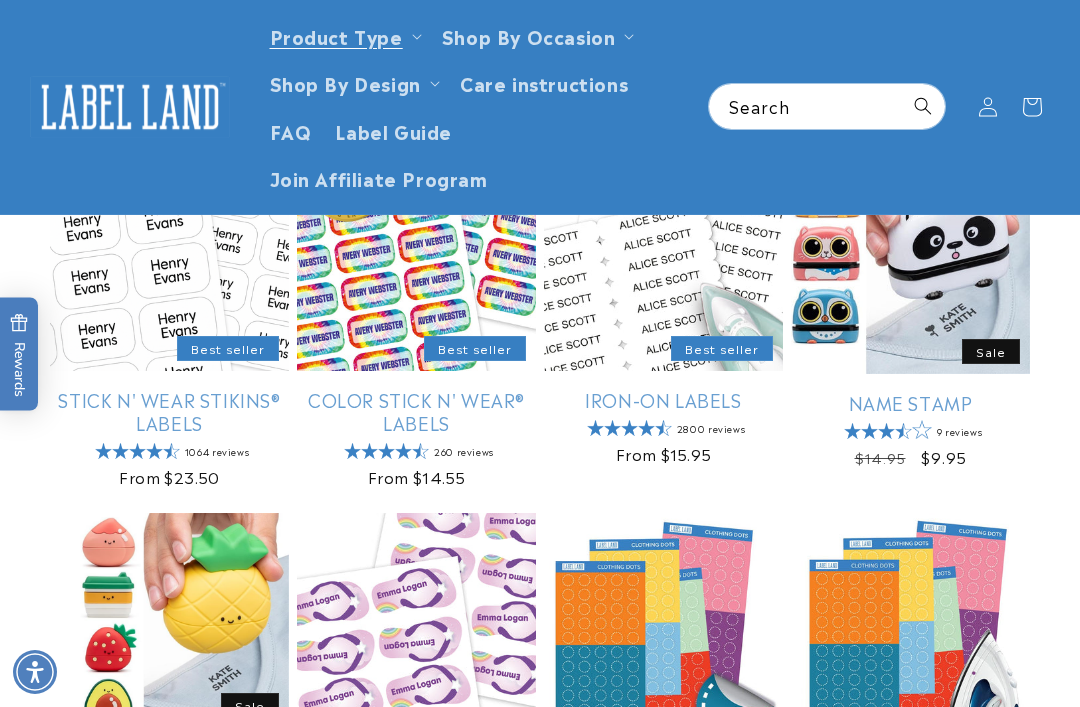 scroll, scrollTop: 357, scrollLeft: 0, axis: vertical 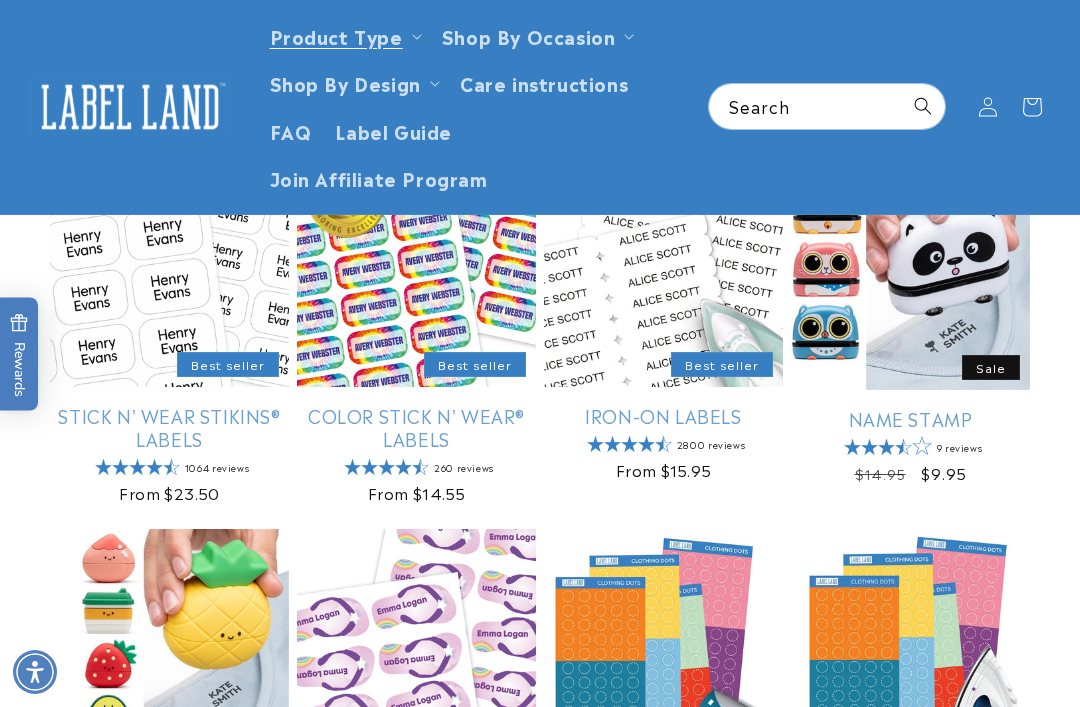 click on "Color Stick N' Wear® Labels" at bounding box center [416, 427] 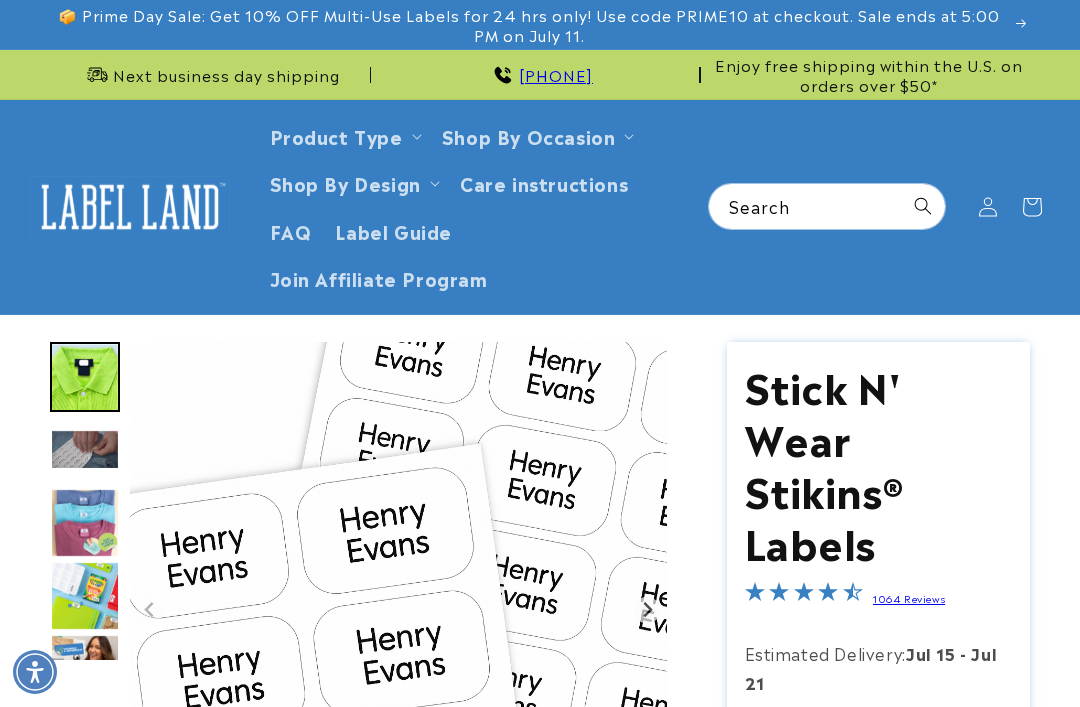 scroll, scrollTop: 0, scrollLeft: 0, axis: both 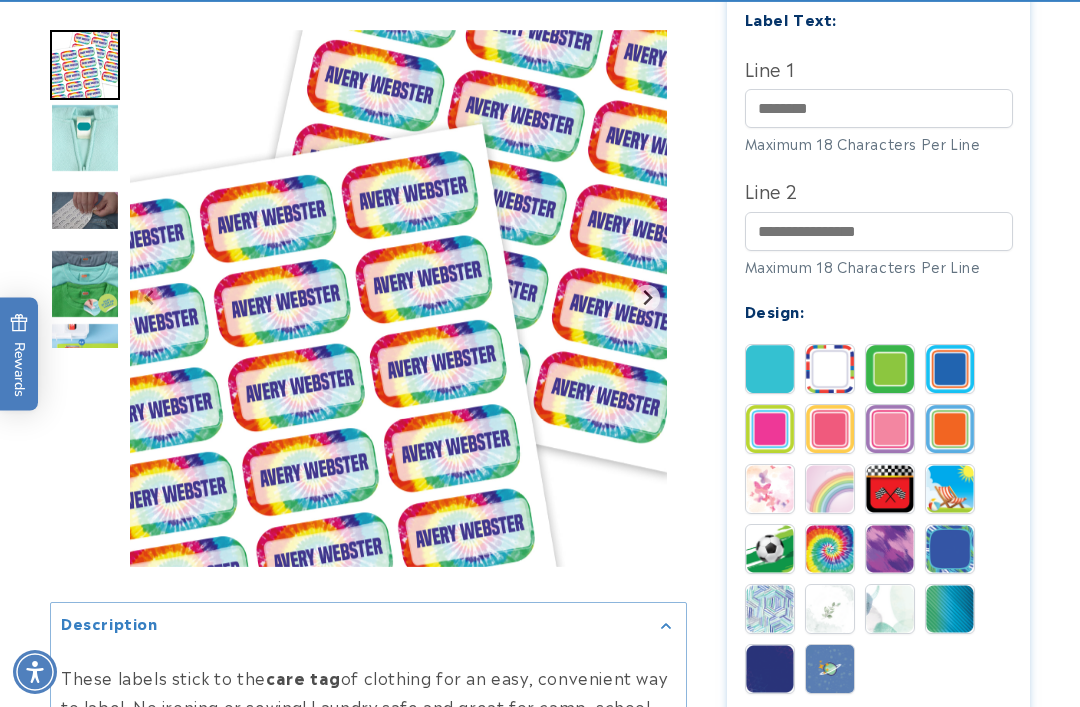 click at bounding box center [950, 609] 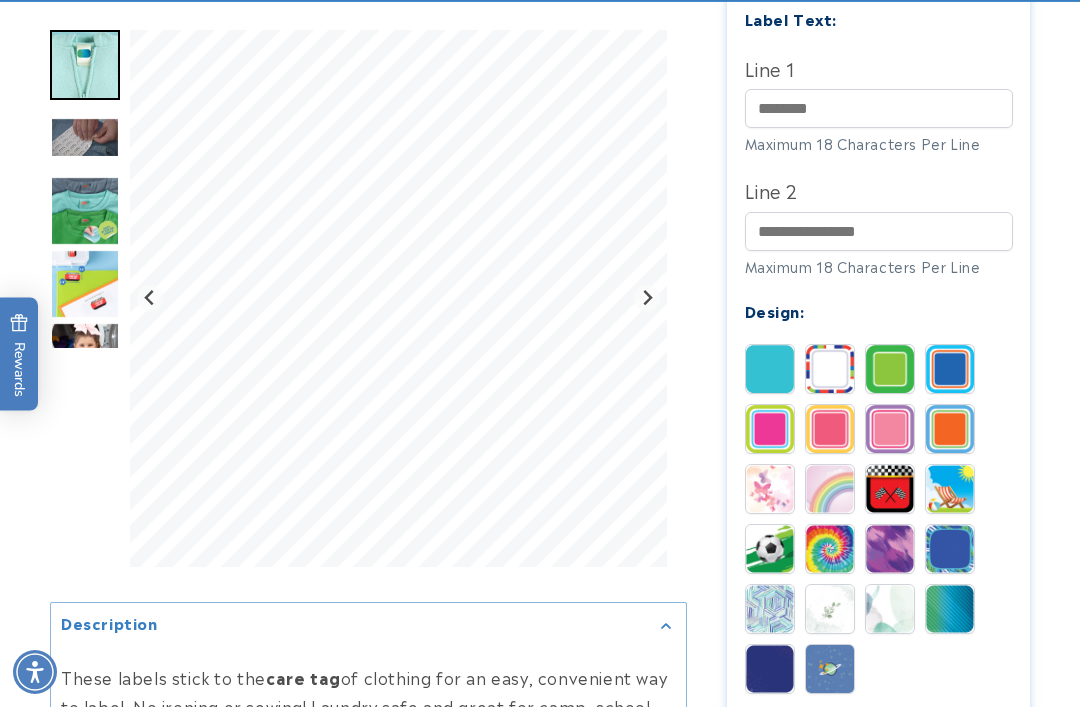 click at bounding box center (830, 489) 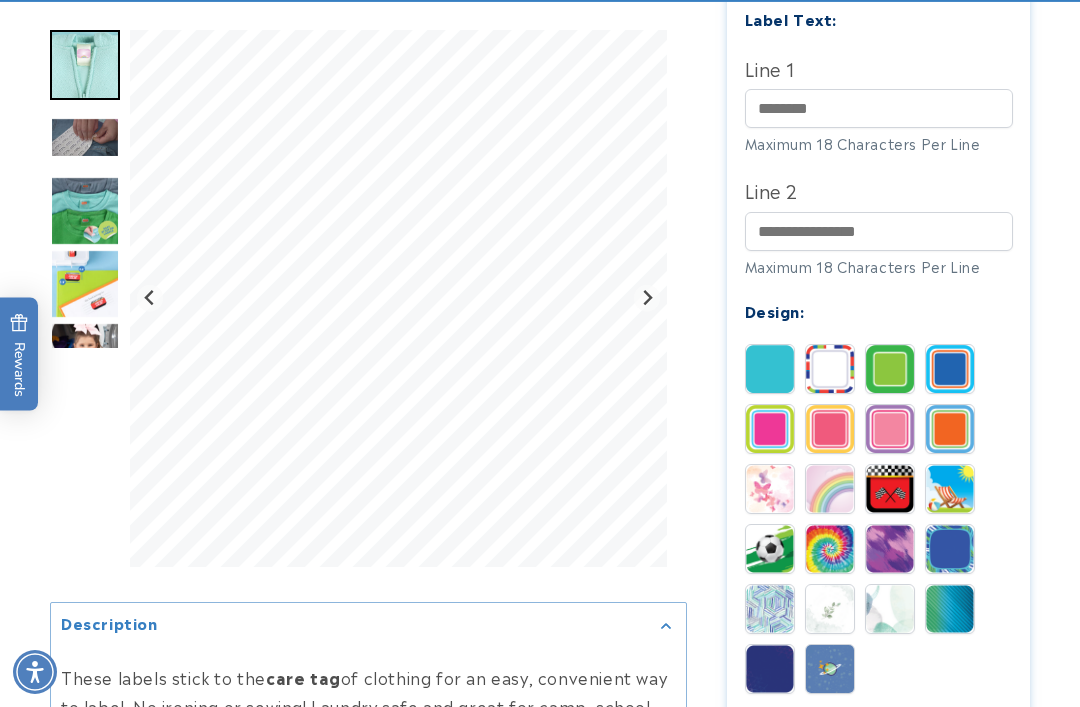 click at bounding box center [770, 489] 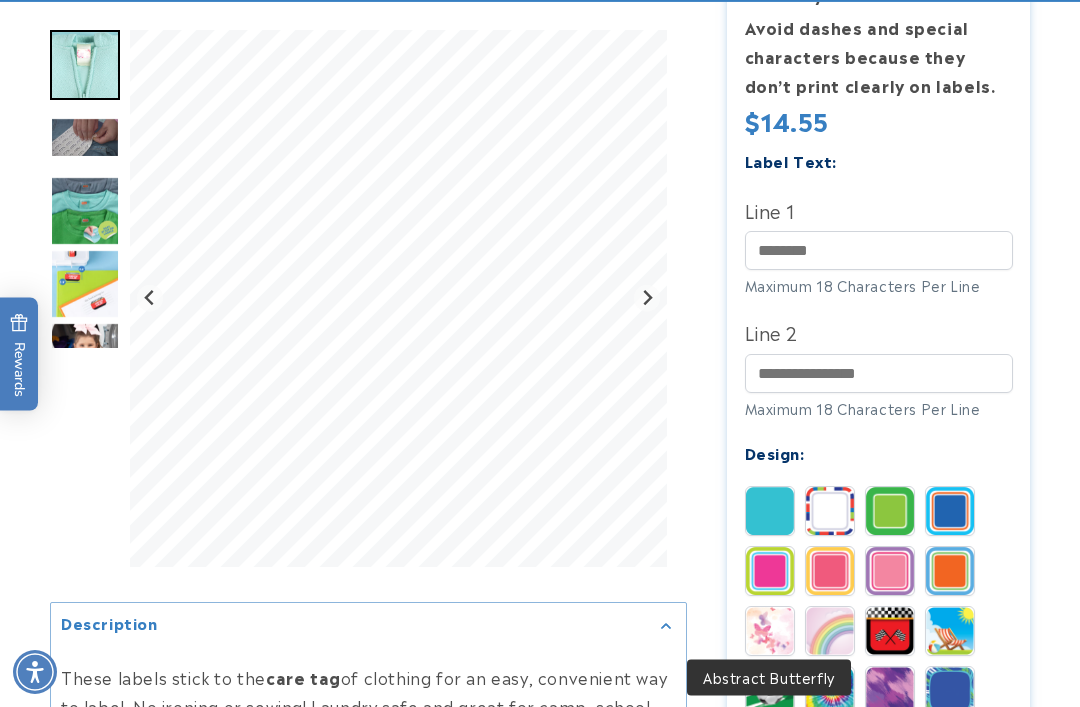 scroll, scrollTop: 792, scrollLeft: 0, axis: vertical 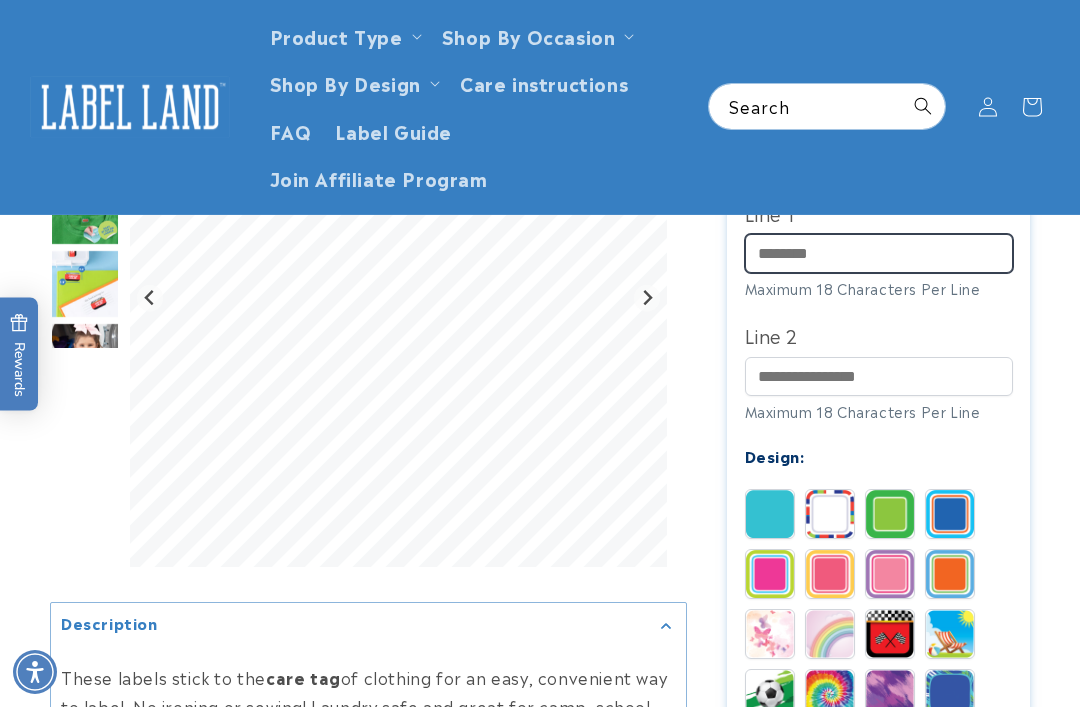 click on "Line 1" at bounding box center (879, 253) 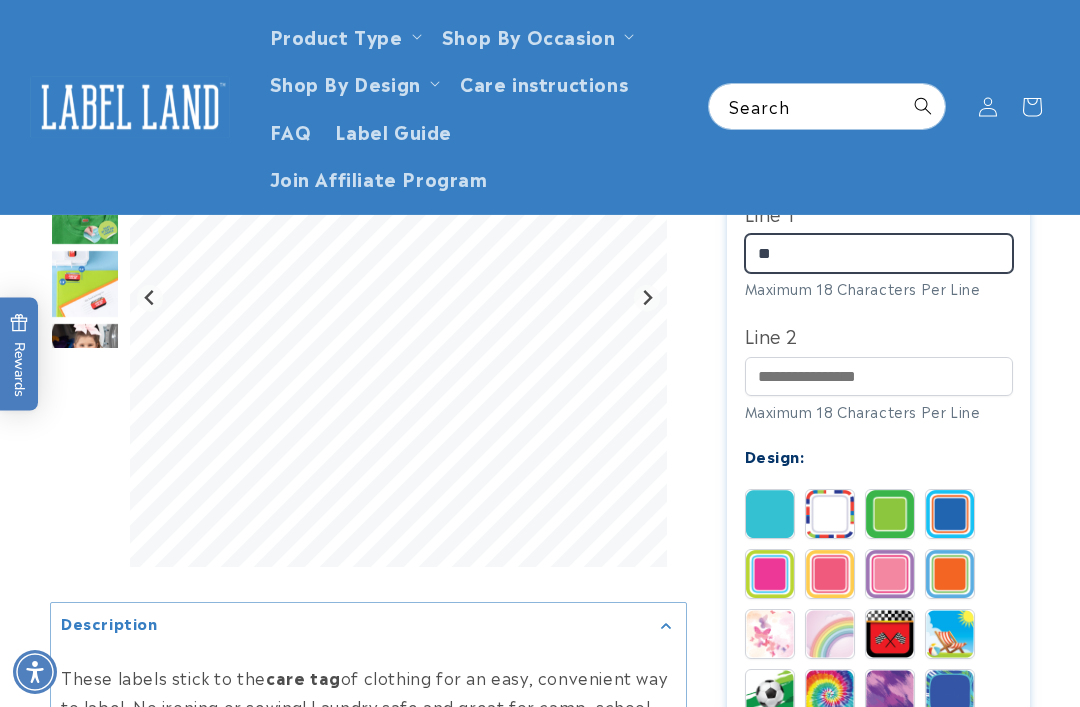 type on "*" 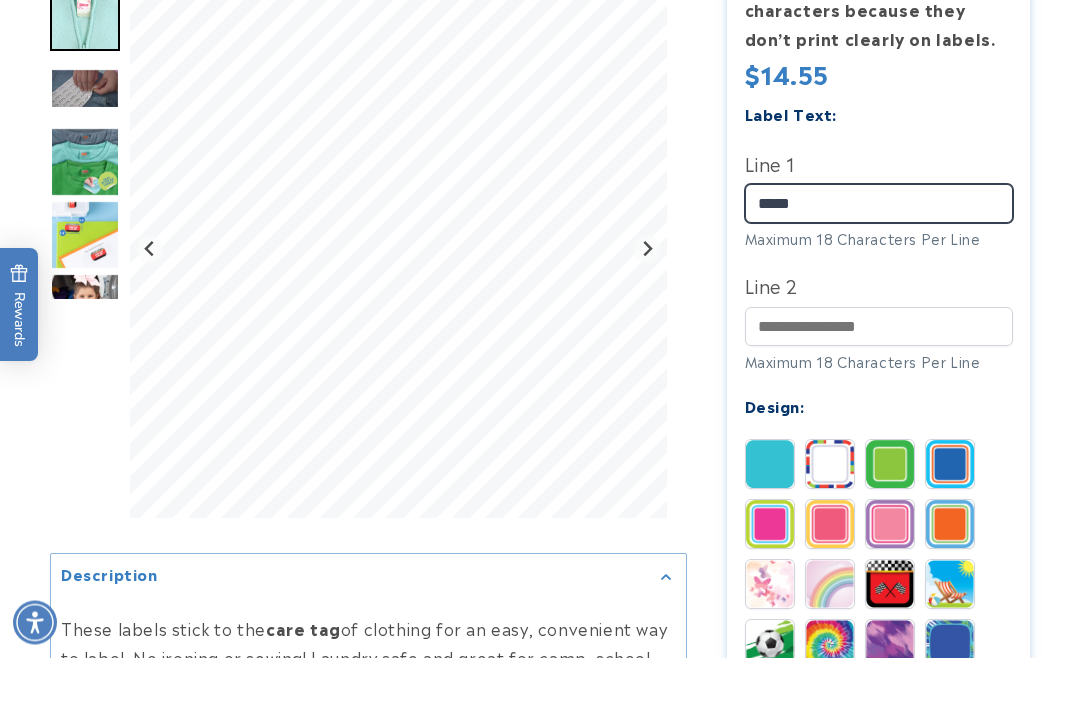 type on "*****" 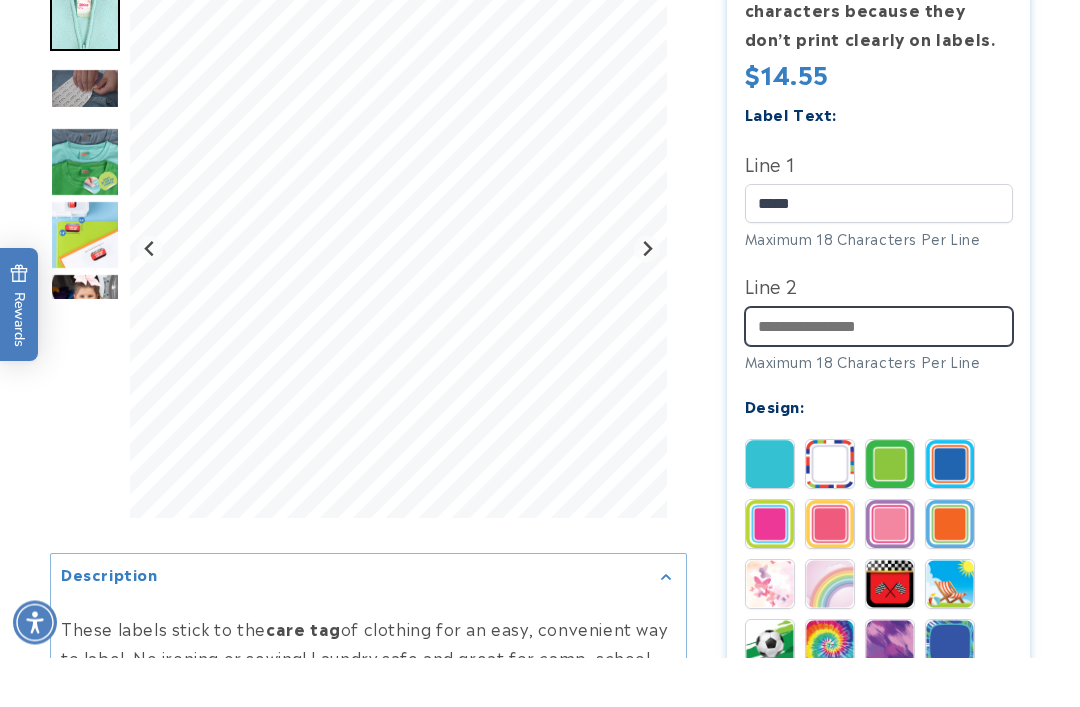 click on "Line 2" at bounding box center [879, 376] 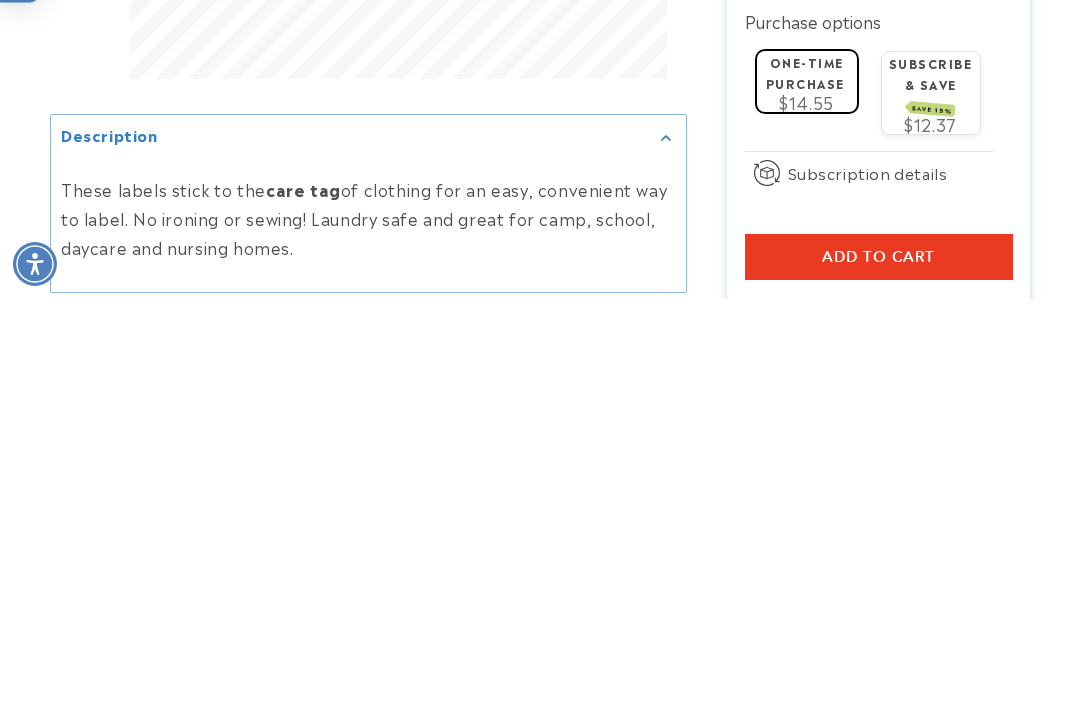 scroll, scrollTop: 1382, scrollLeft: 0, axis: vertical 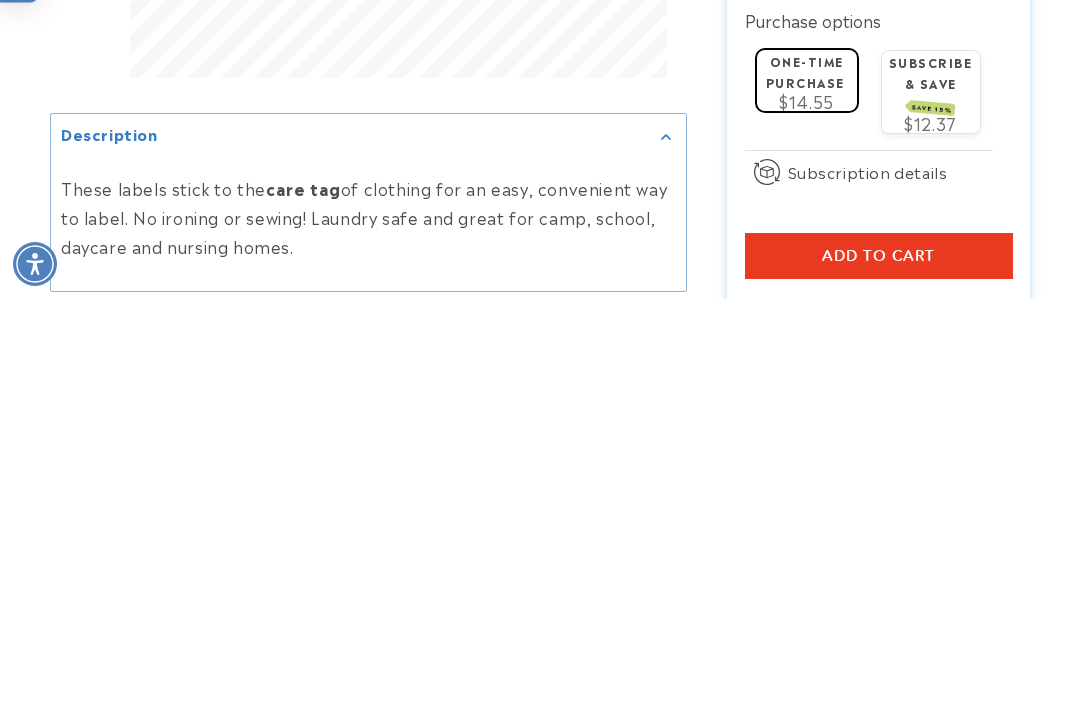 type on "**********" 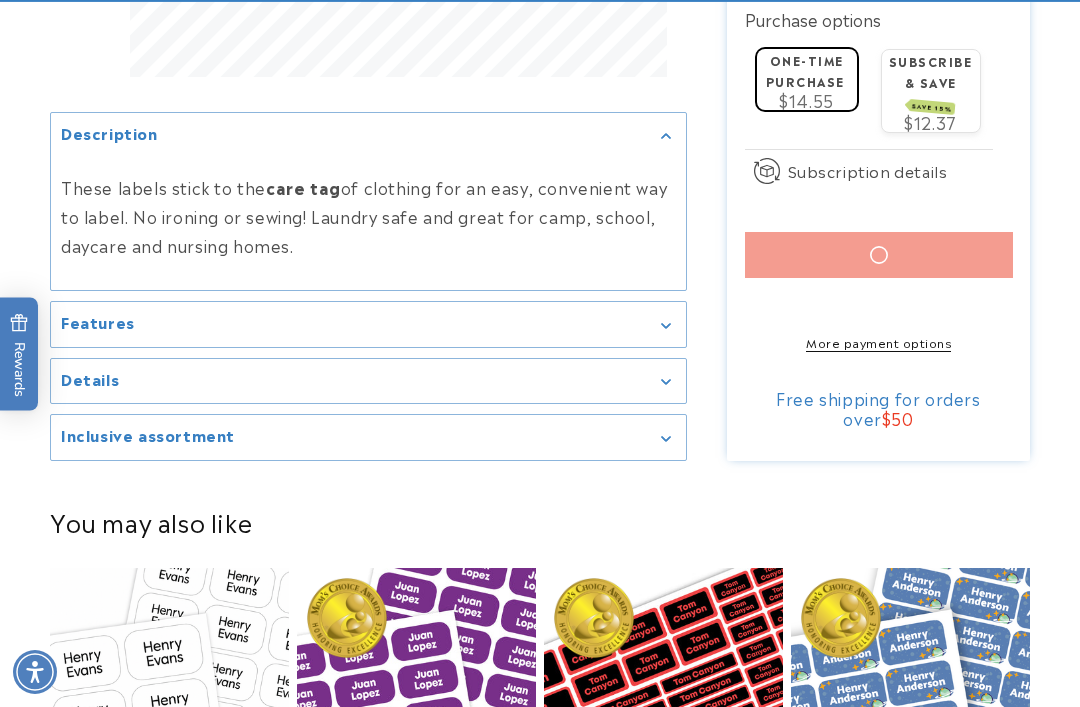 scroll, scrollTop: 2209, scrollLeft: 0, axis: vertical 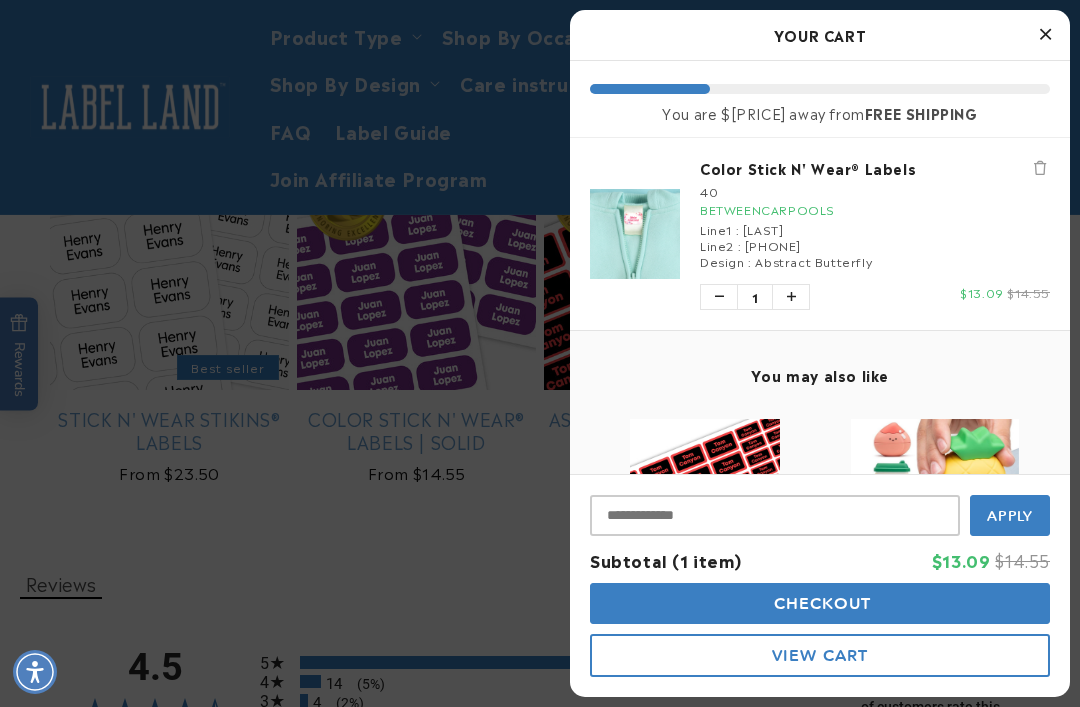 click at bounding box center (1045, 35) 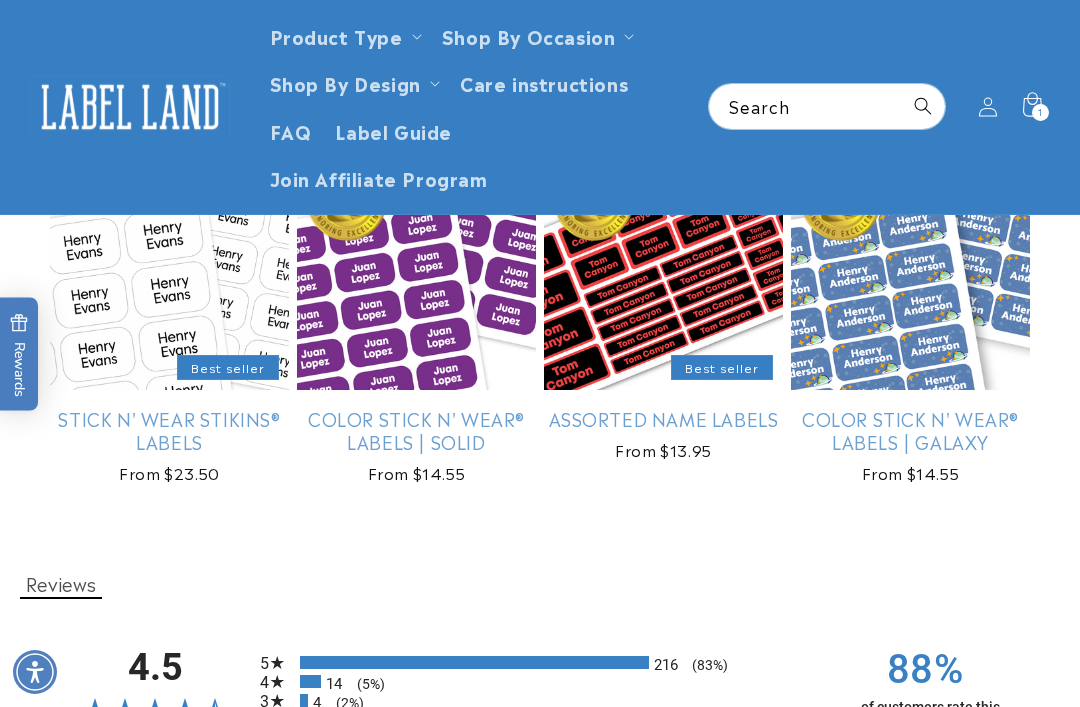 click on "Assorted Name Labels" at bounding box center [663, 418] 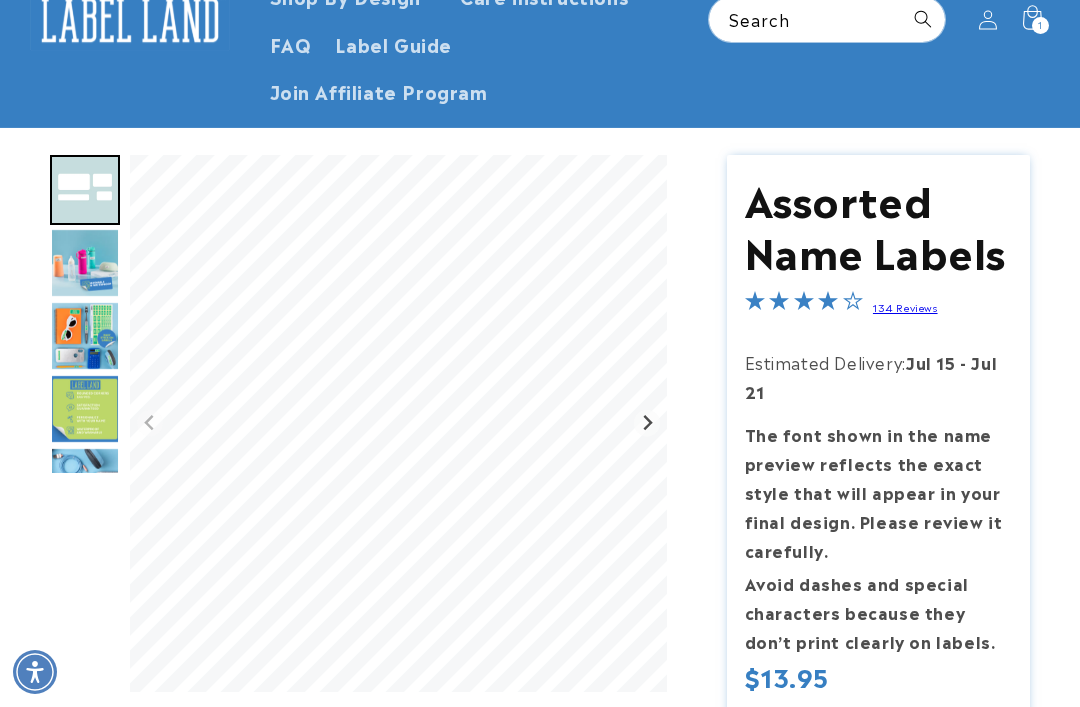 scroll, scrollTop: 204, scrollLeft: 0, axis: vertical 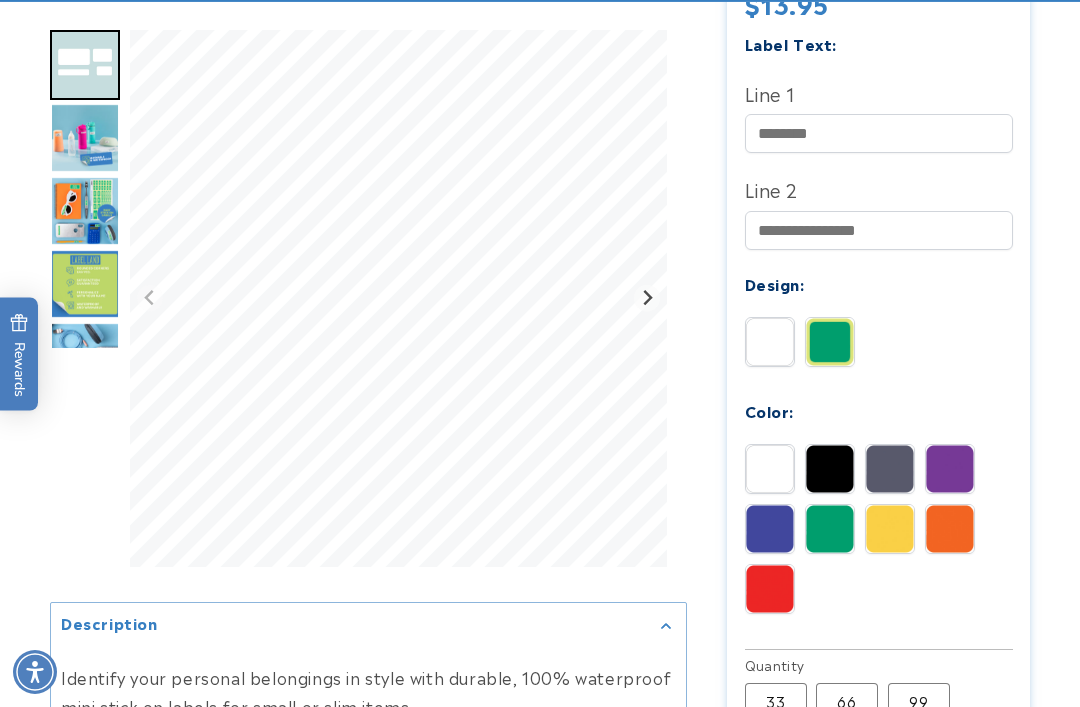 click at bounding box center (950, 469) 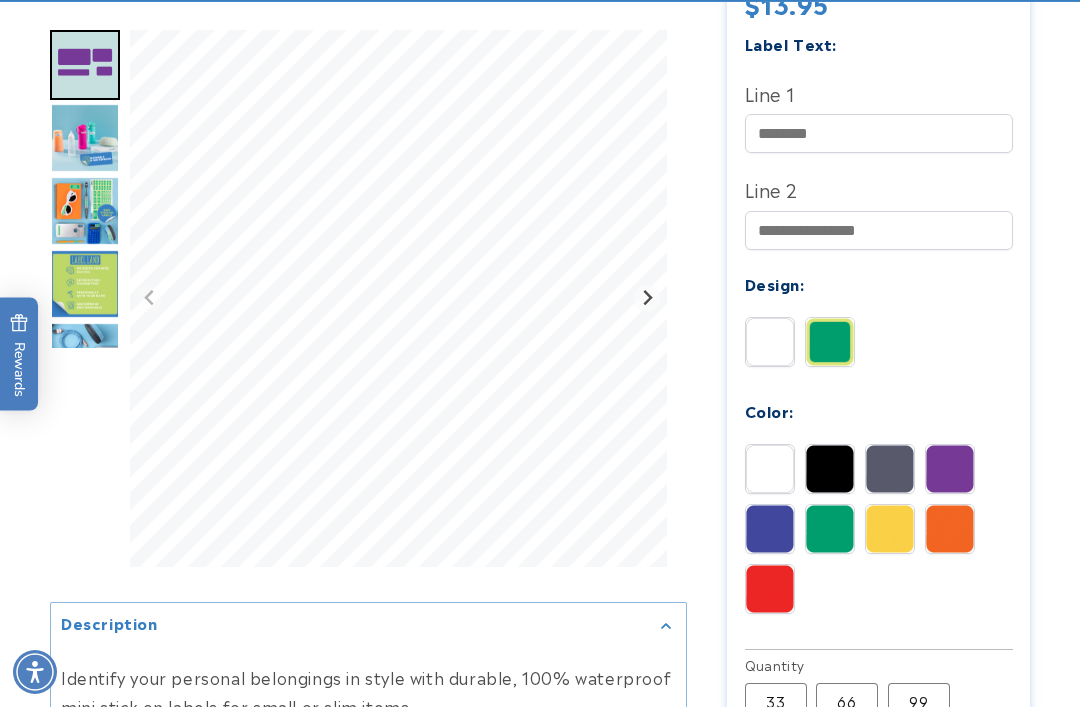click at bounding box center (770, 469) 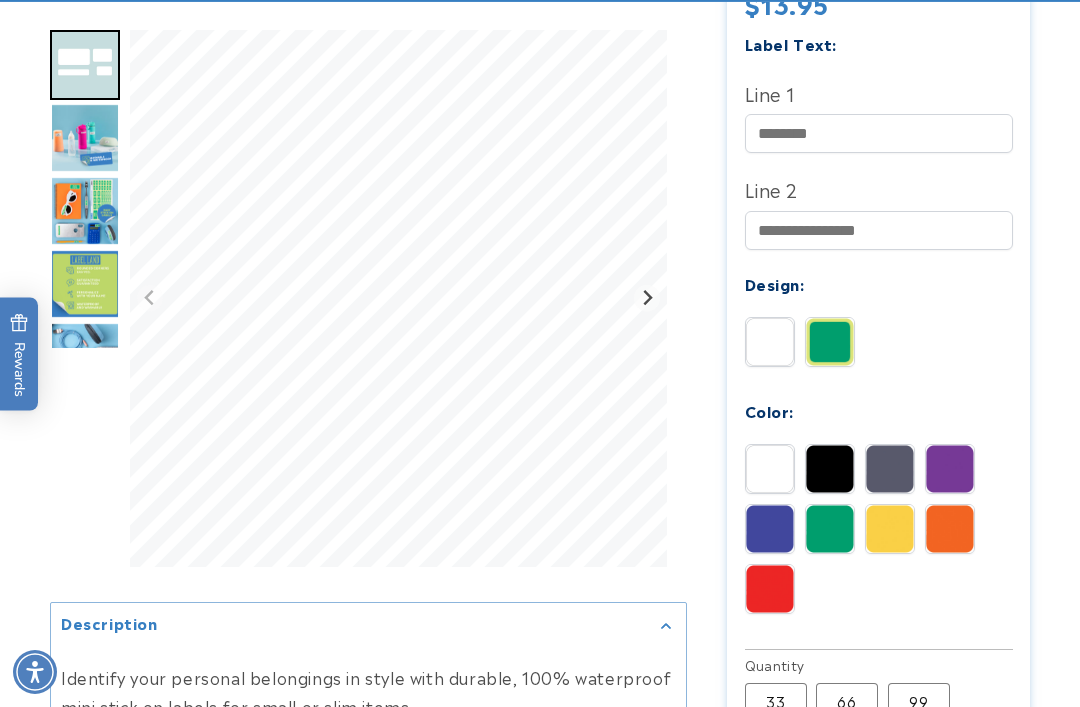 click at bounding box center (830, 529) 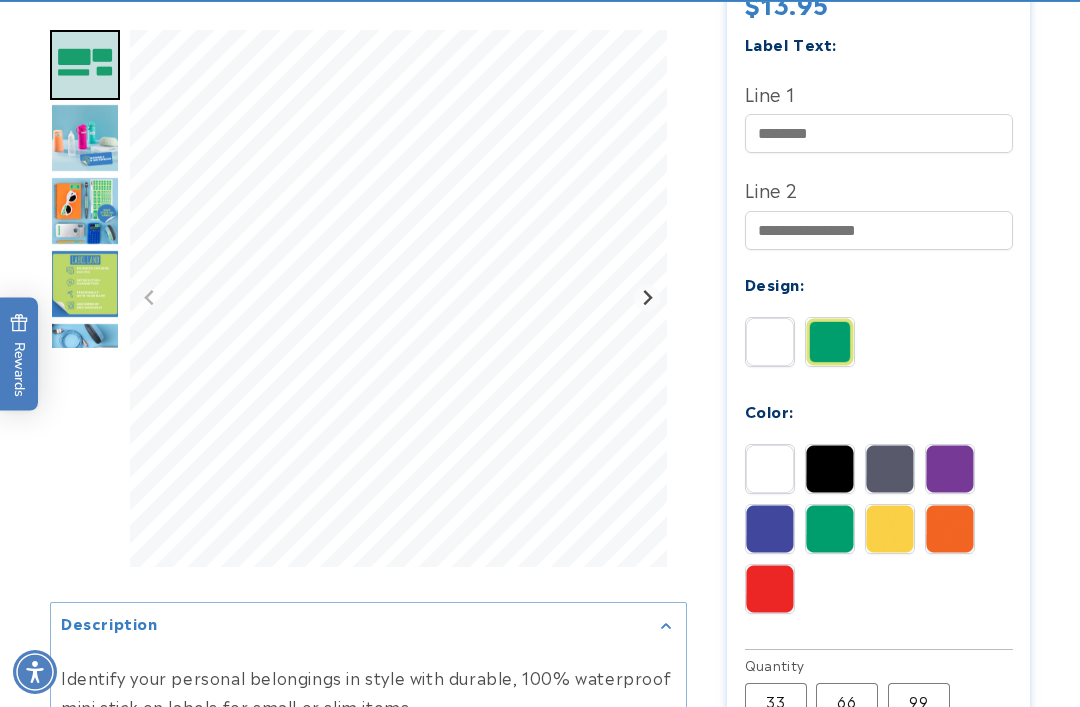 click at bounding box center [890, 529] 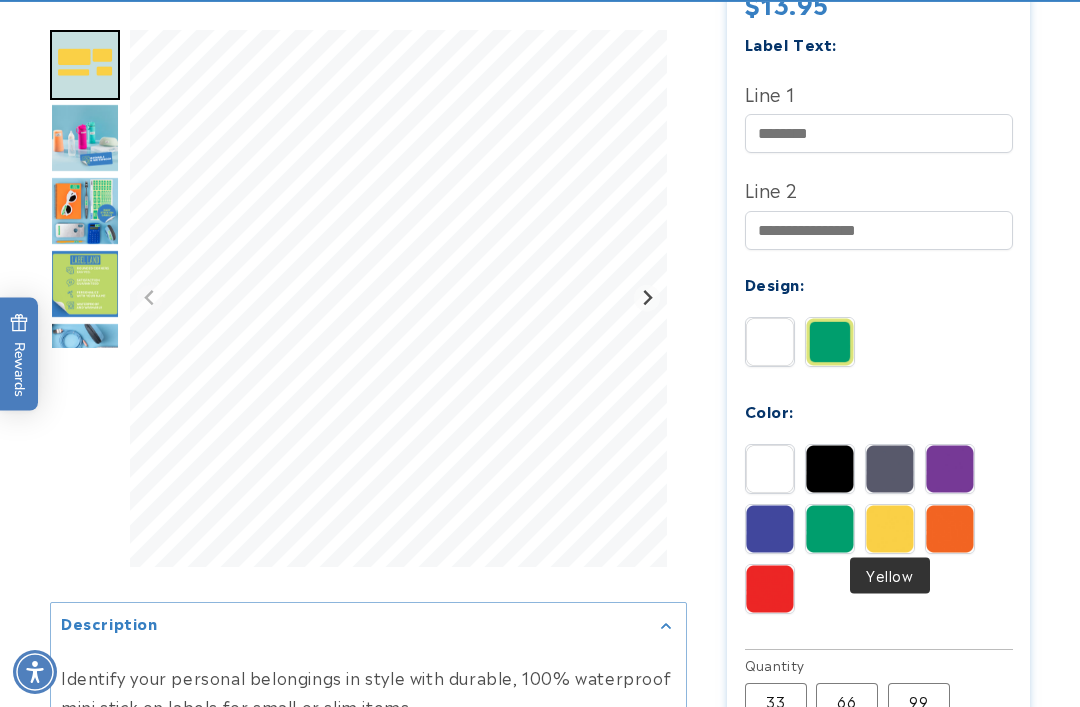 click at bounding box center [770, 589] 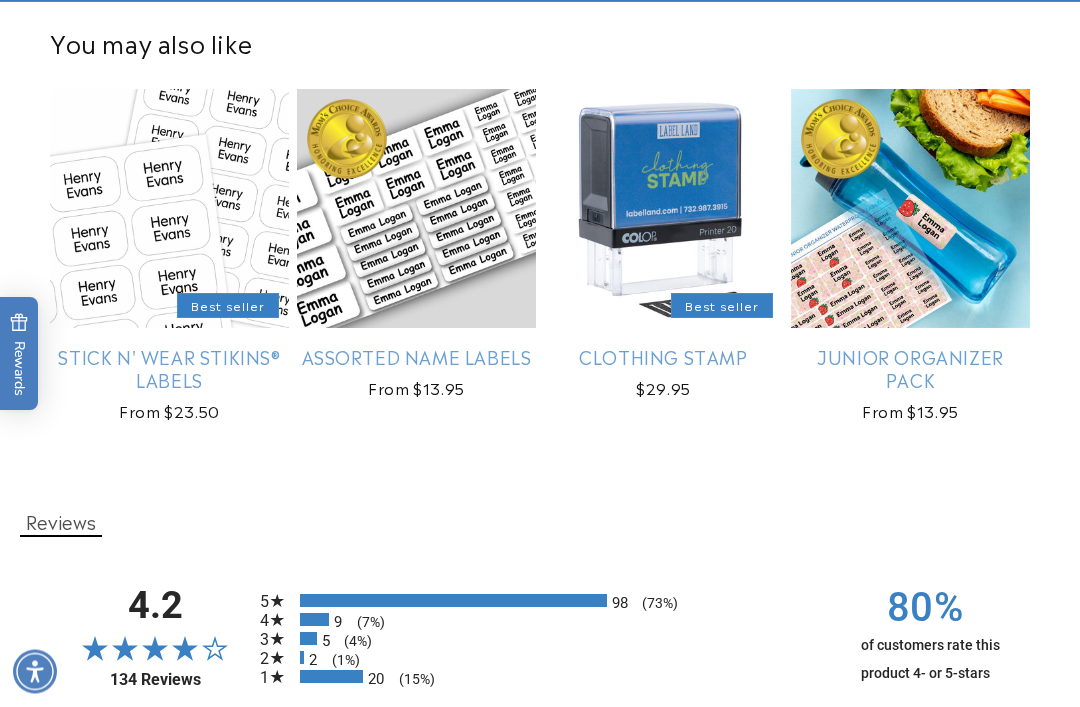 scroll, scrollTop: 2113, scrollLeft: 0, axis: vertical 